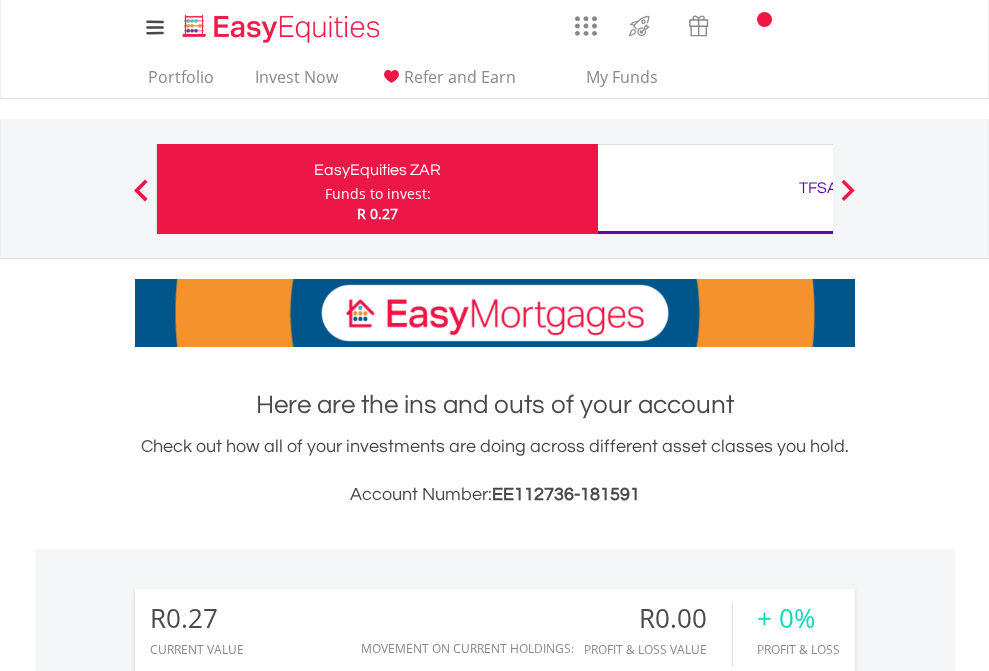 scroll, scrollTop: 0, scrollLeft: 0, axis: both 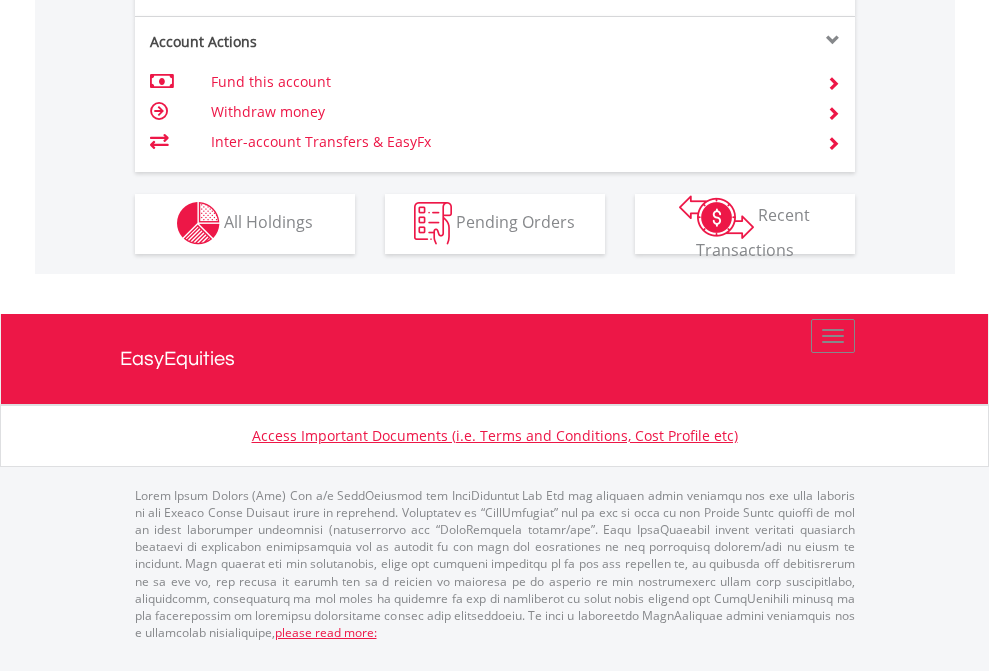 click on "Investment types" at bounding box center (706, -353) 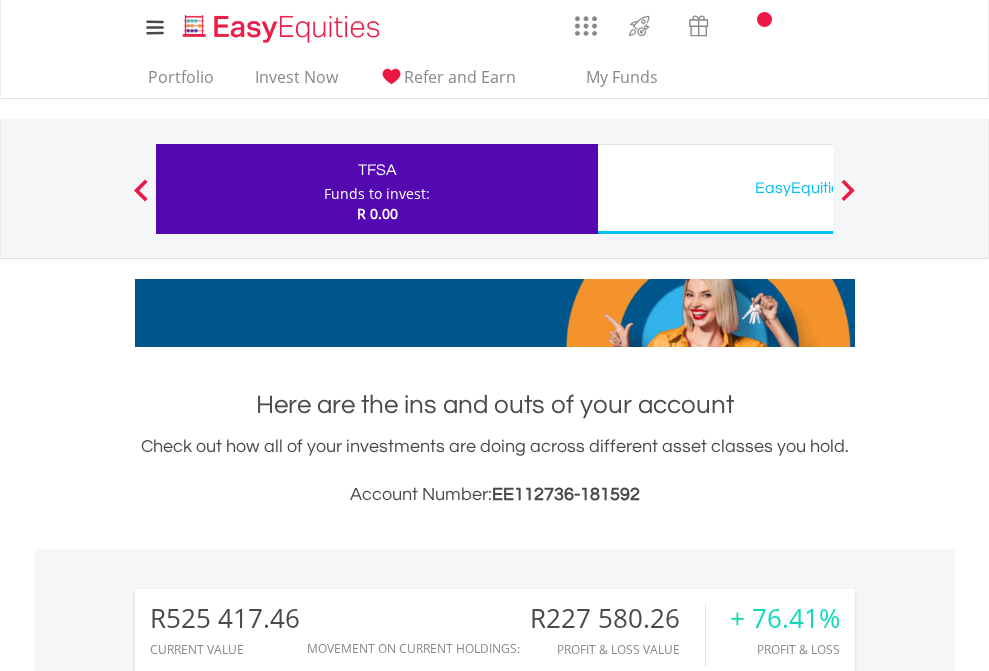 scroll, scrollTop: 0, scrollLeft: 0, axis: both 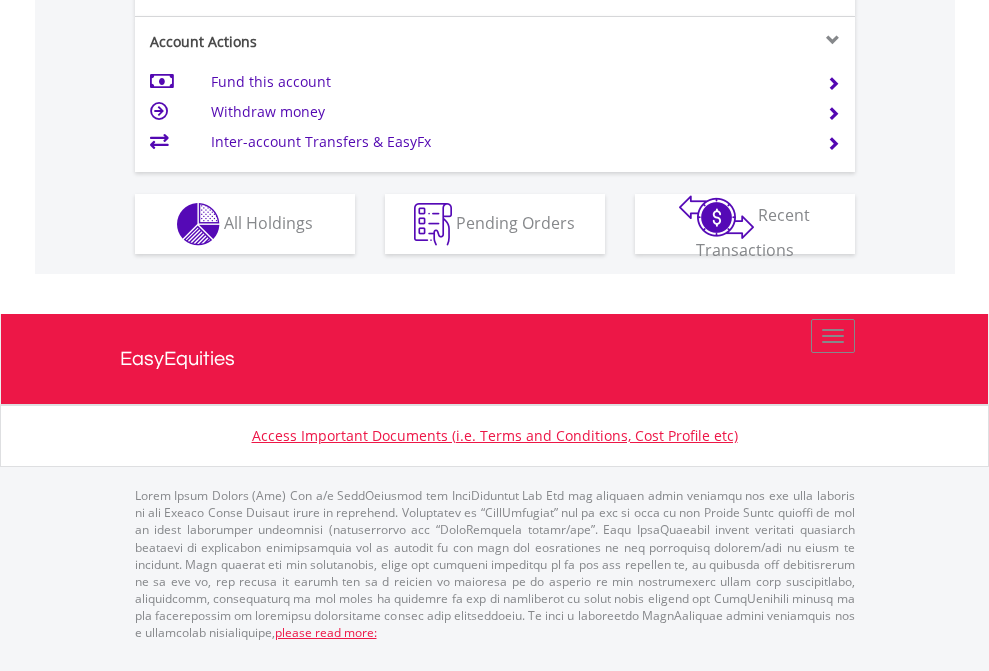click on "Investment types" at bounding box center [706, -337] 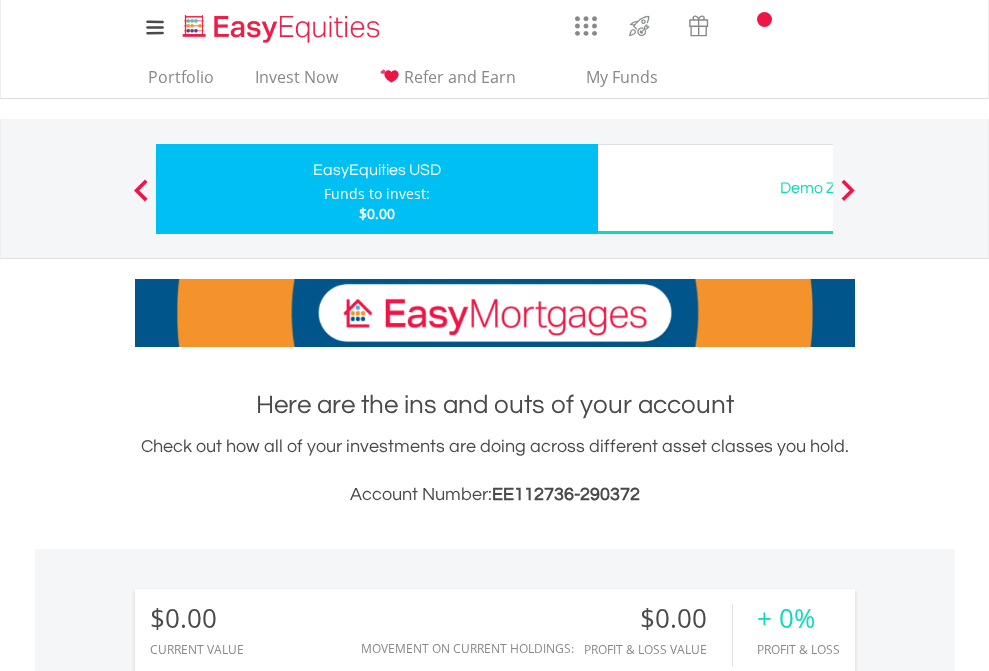 scroll, scrollTop: 0, scrollLeft: 0, axis: both 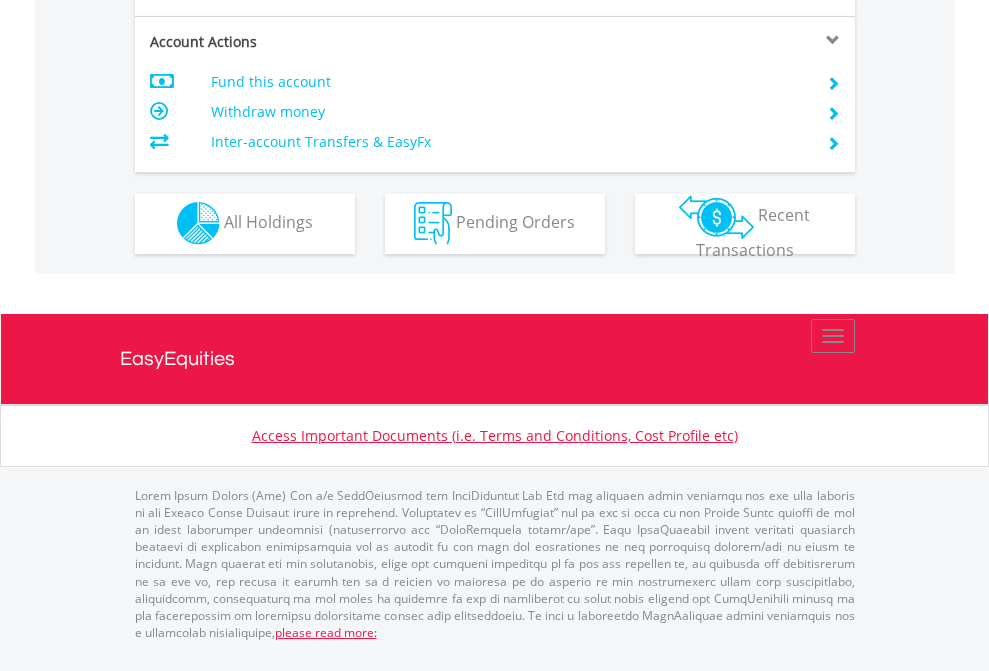 click on "Investment types" at bounding box center [706, -353] 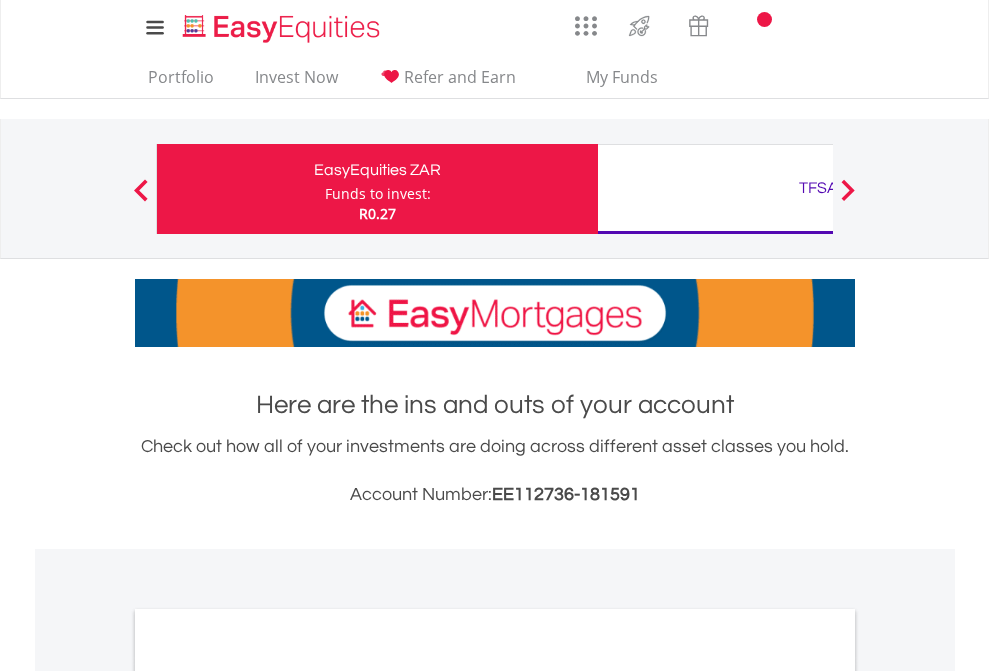 scroll, scrollTop: 1202, scrollLeft: 0, axis: vertical 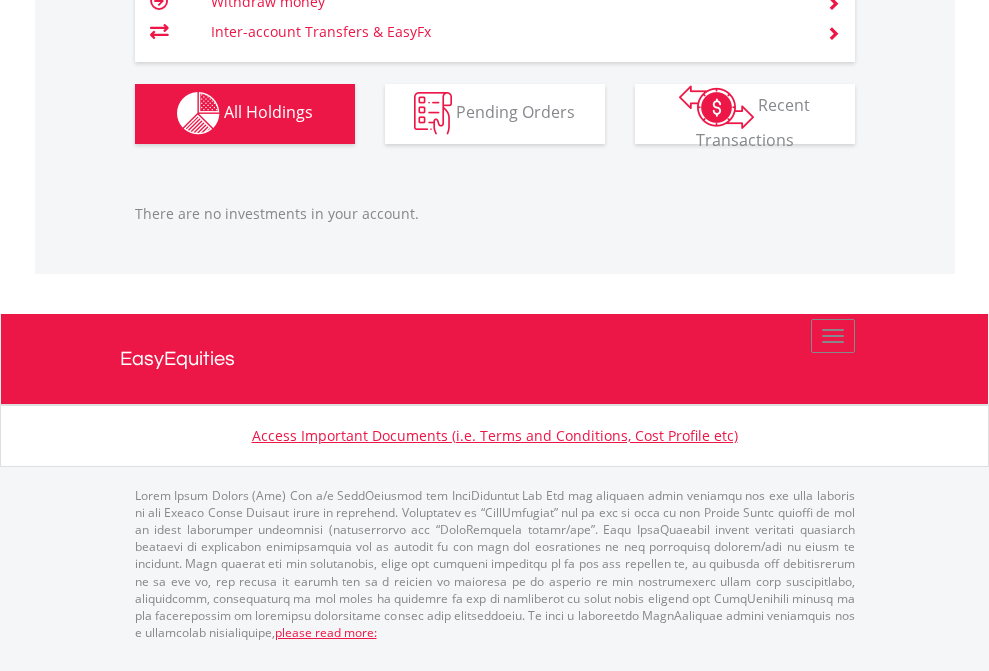 click on "TFSA" at bounding box center [818, -1142] 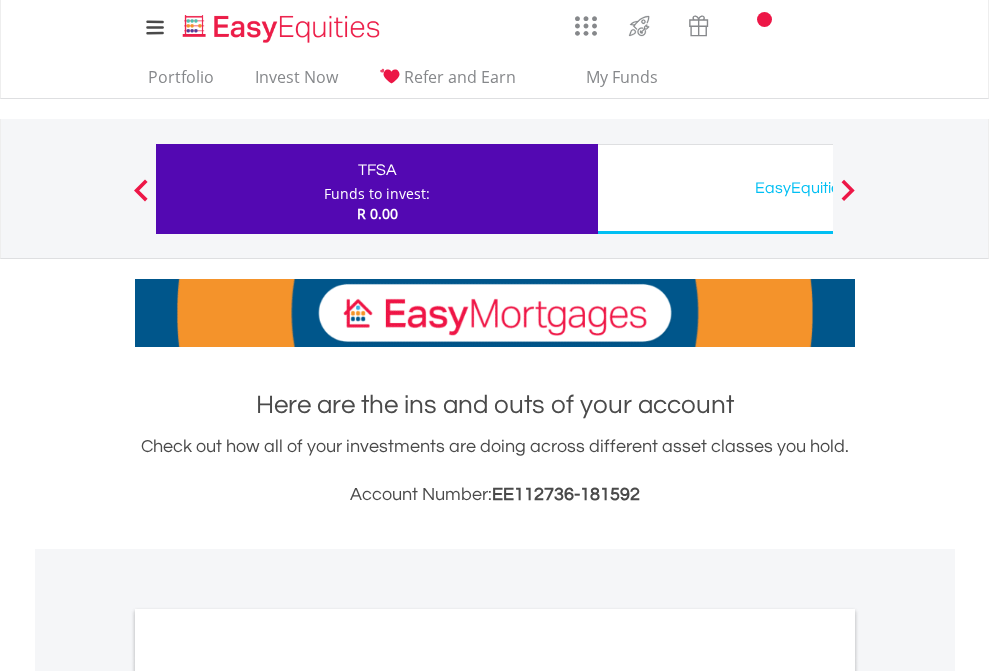 scroll, scrollTop: 0, scrollLeft: 0, axis: both 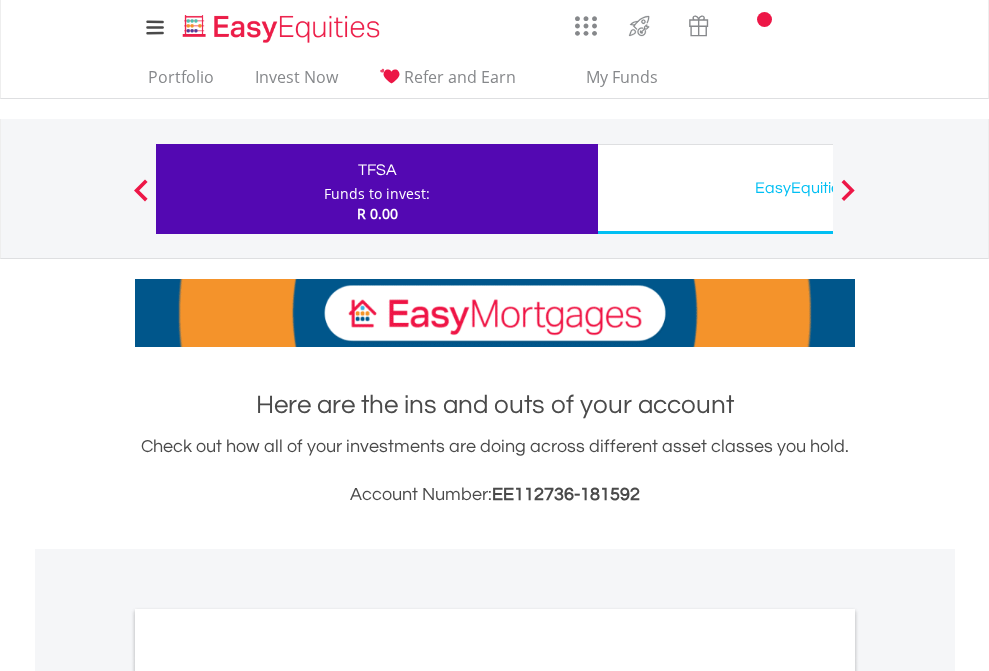 click on "All Holdings" at bounding box center [268, 1096] 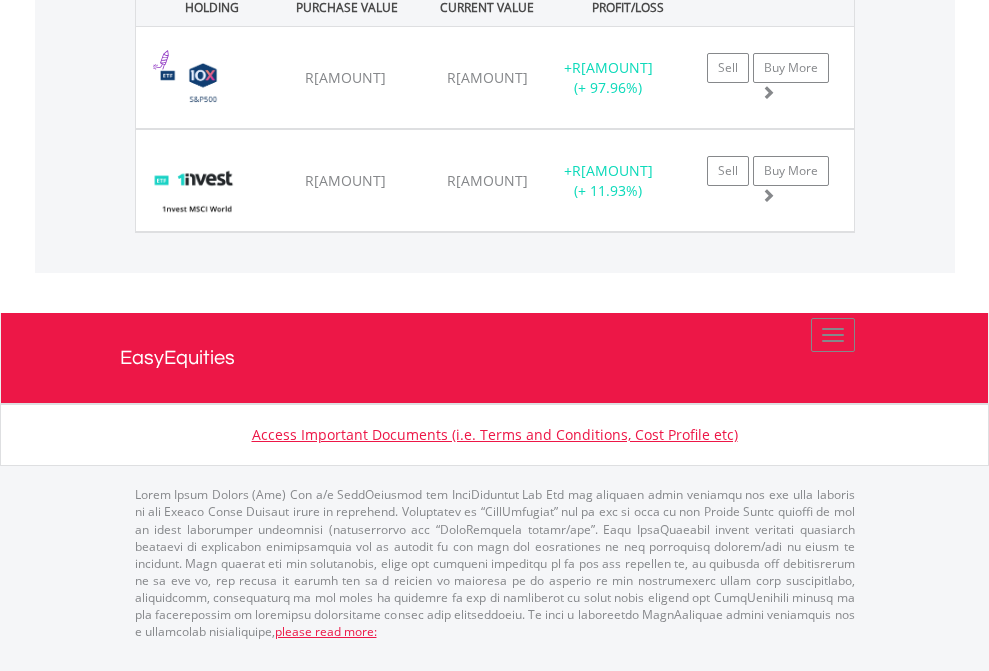 scroll, scrollTop: 2225, scrollLeft: 0, axis: vertical 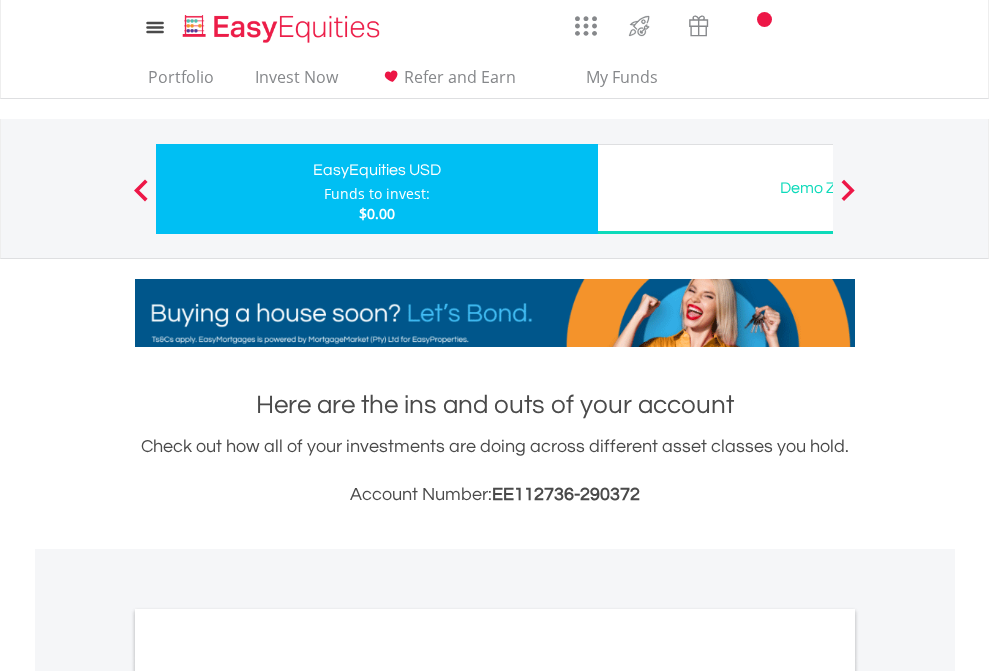 click on "All Holdings" at bounding box center [268, 1096] 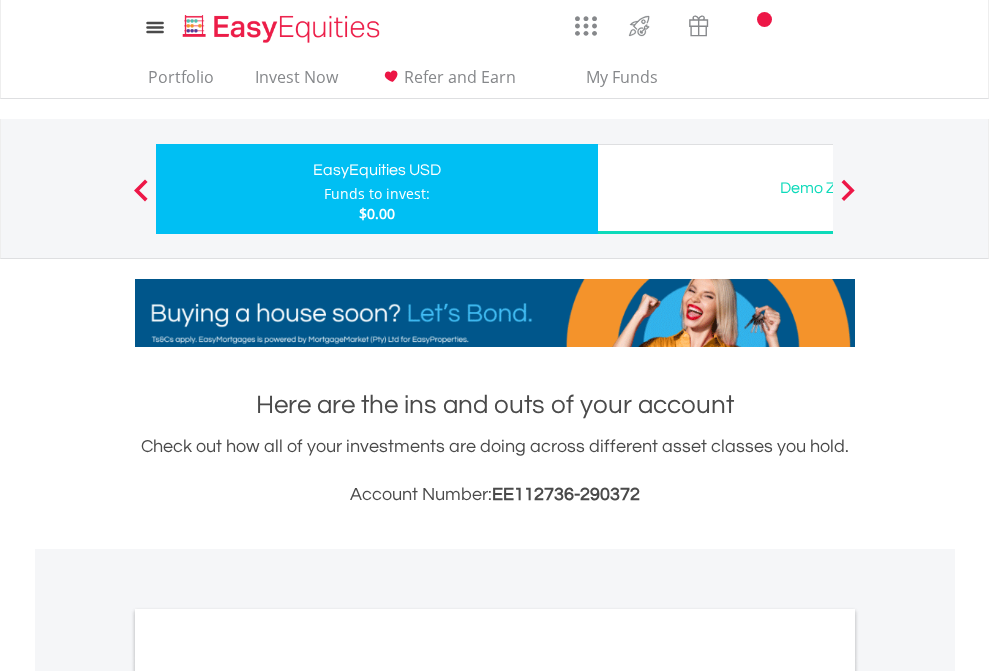 scroll, scrollTop: 1202, scrollLeft: 0, axis: vertical 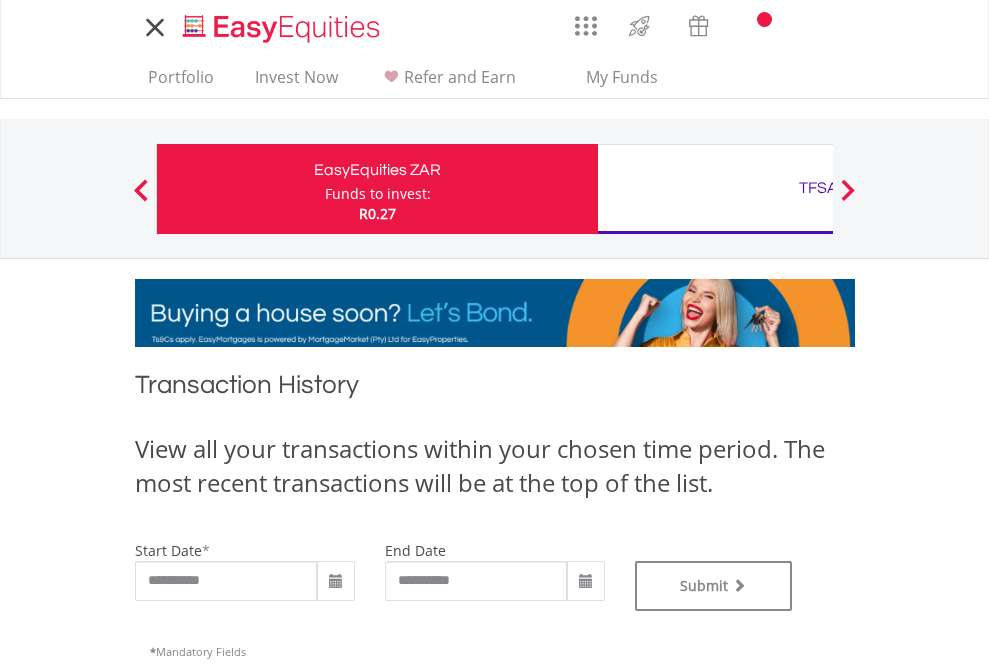 type on "**********" 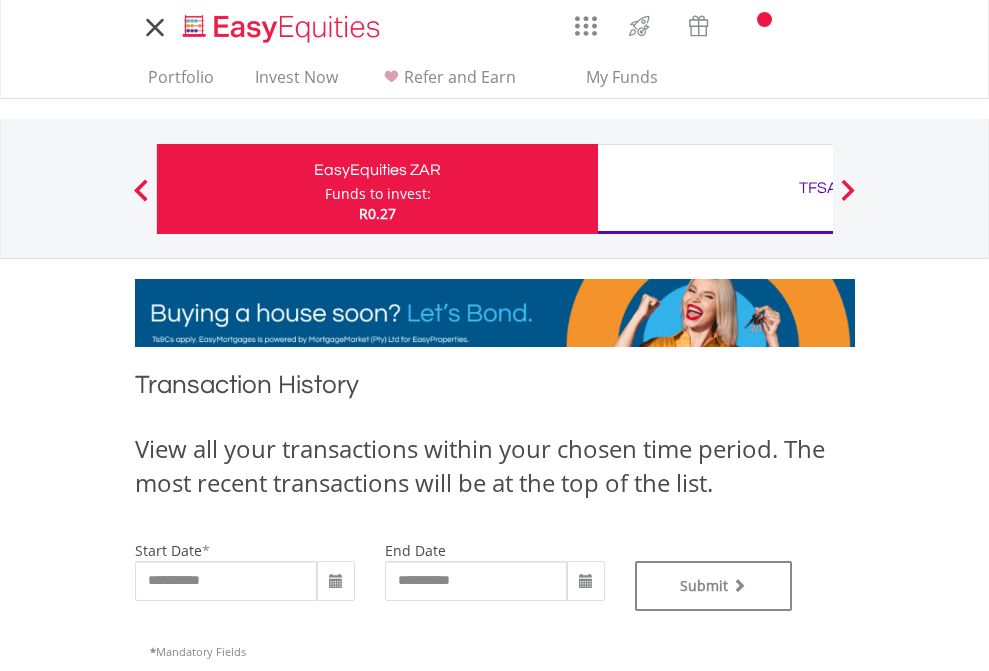 type on "**********" 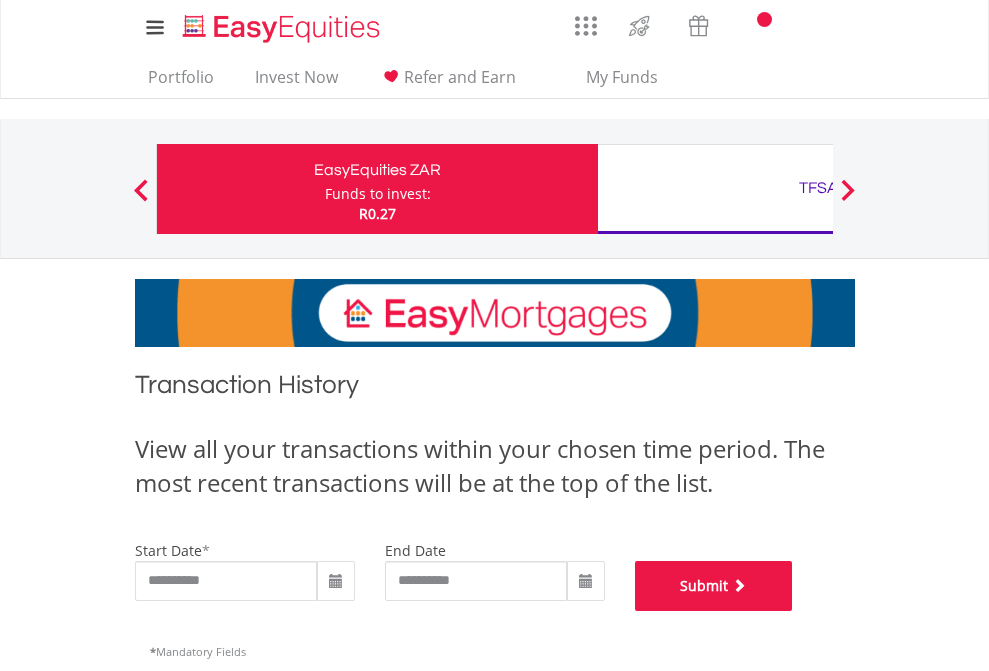 click on "Submit" at bounding box center [714, 586] 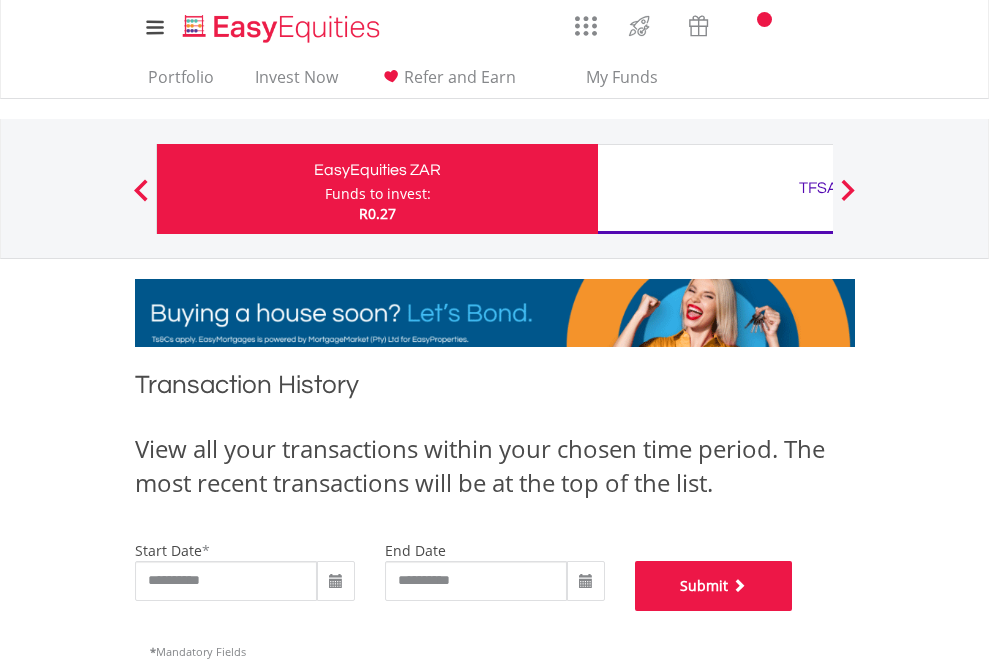 scroll, scrollTop: 811, scrollLeft: 0, axis: vertical 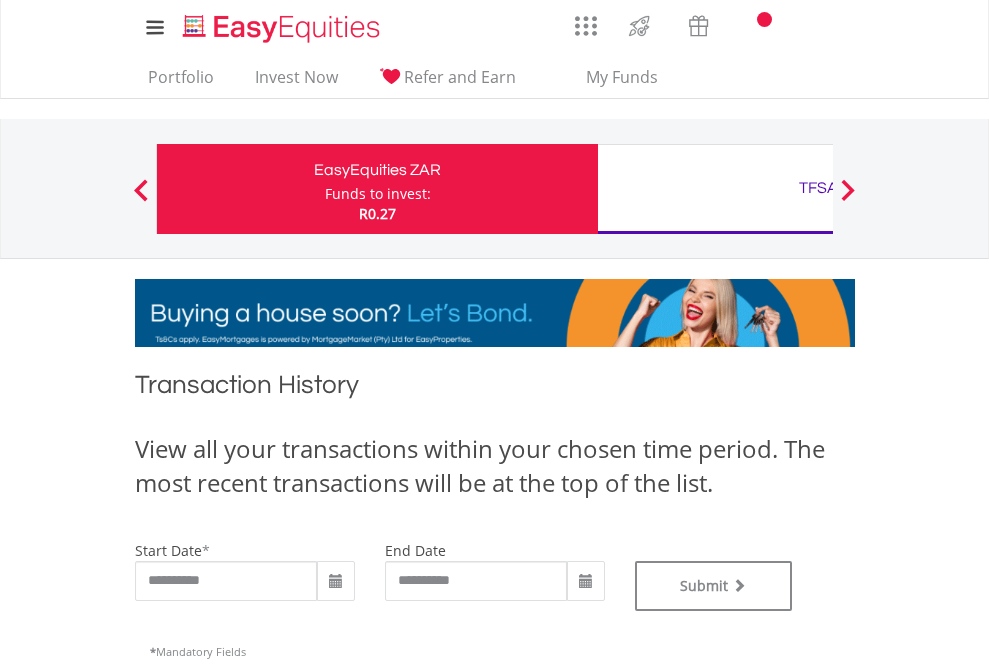click on "TFSA" at bounding box center (818, 188) 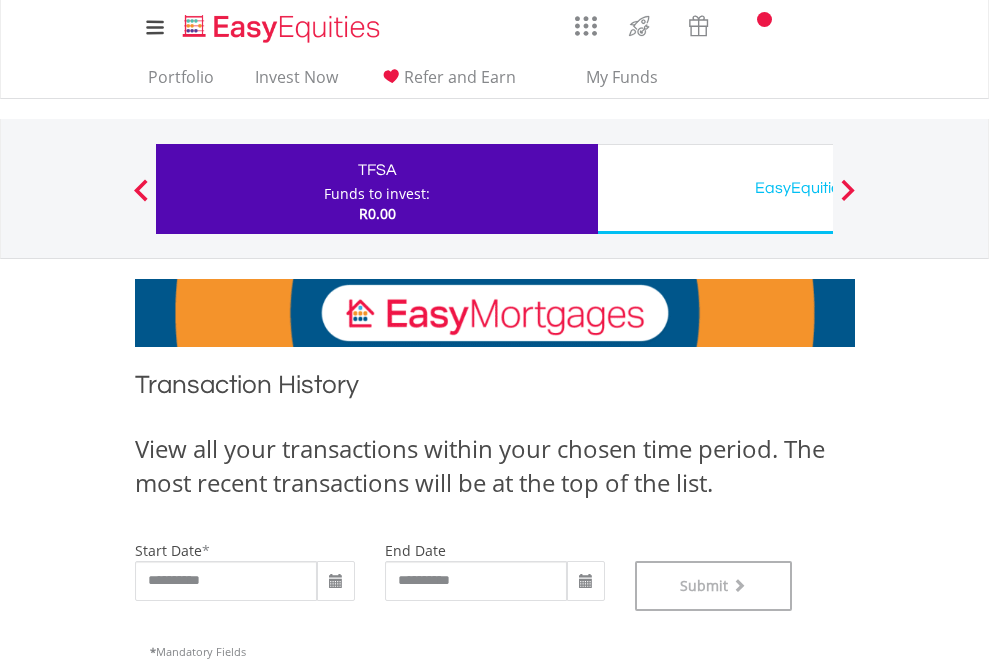 scroll, scrollTop: 811, scrollLeft: 0, axis: vertical 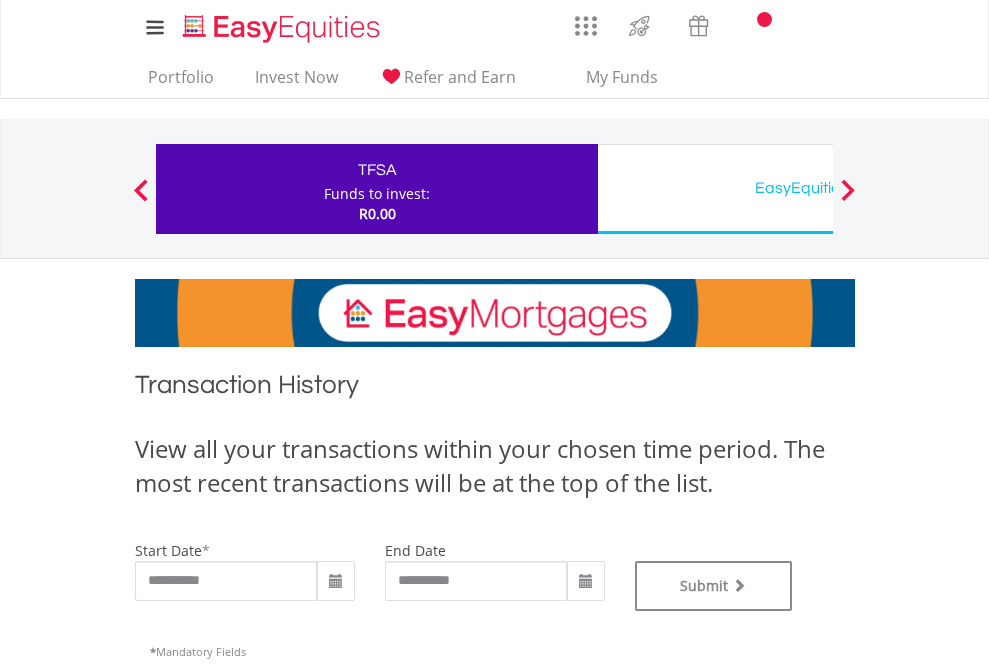 click on "EasyEquities USD" at bounding box center [818, 188] 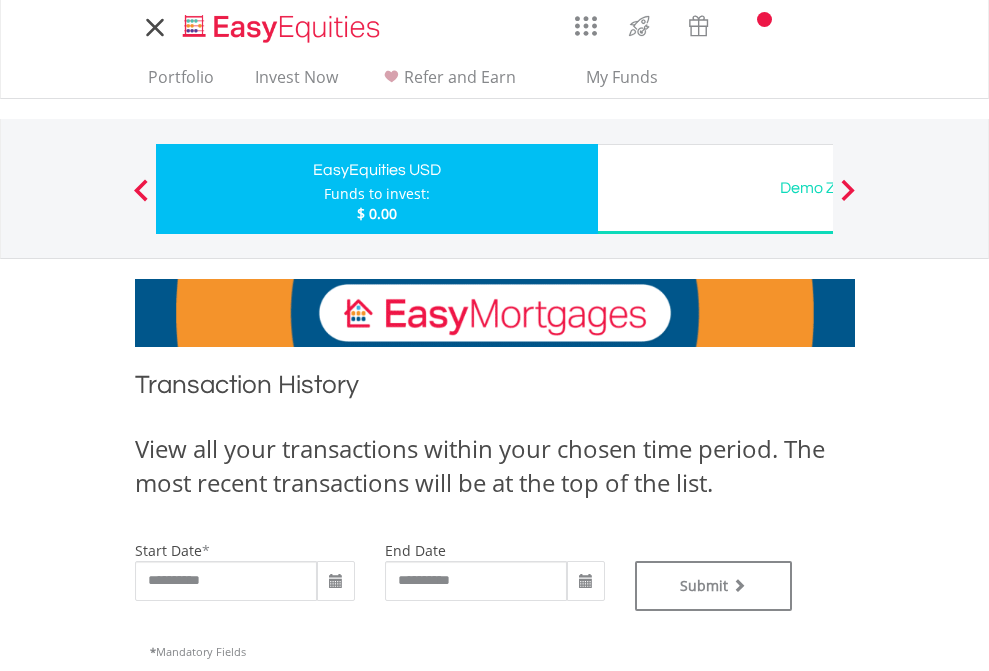 scroll, scrollTop: 0, scrollLeft: 0, axis: both 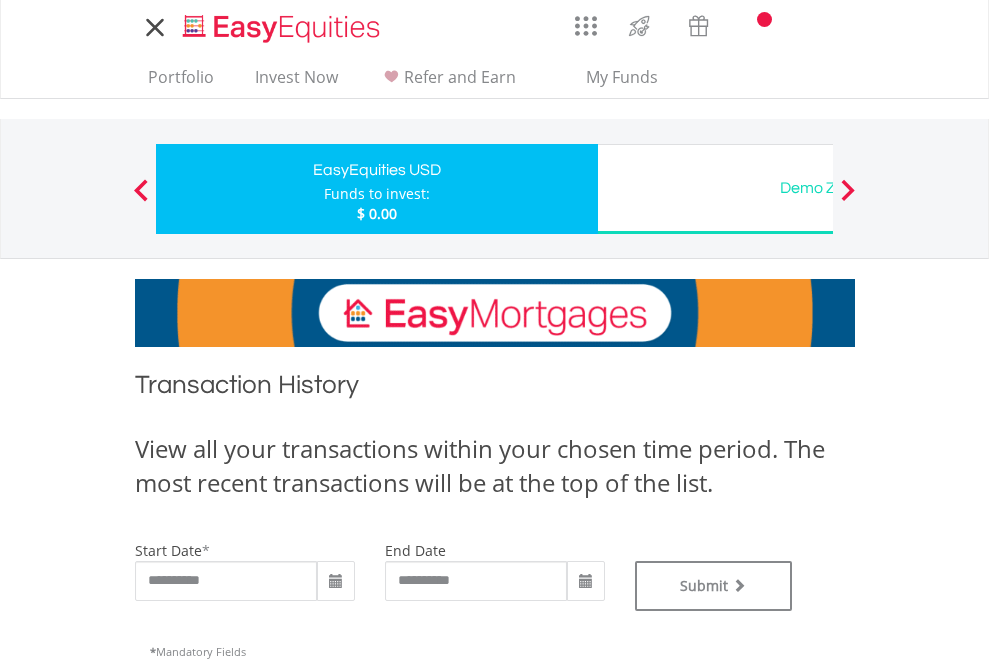 type on "**********" 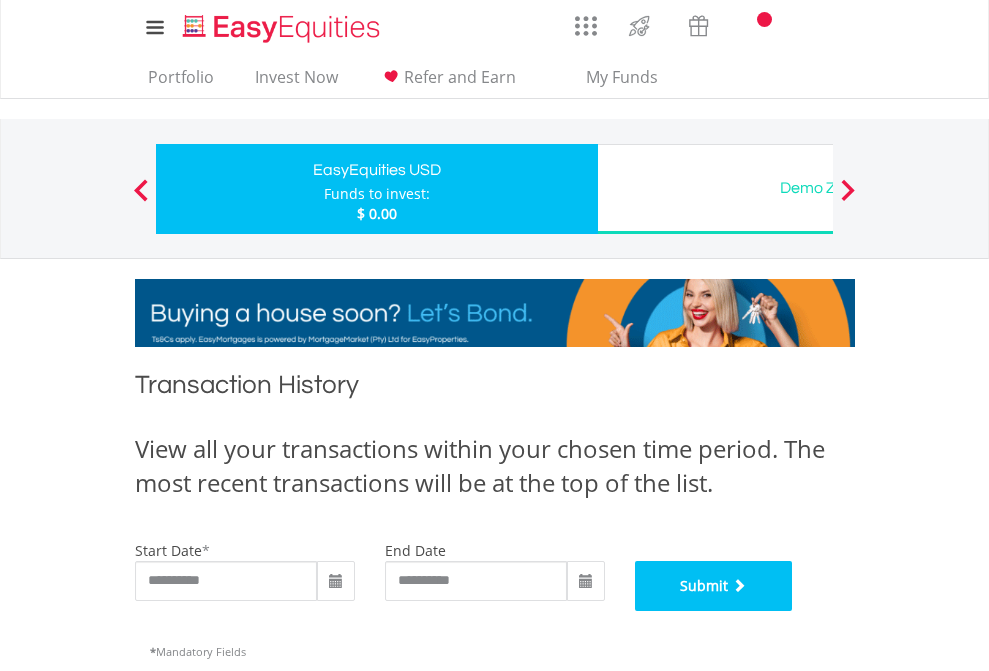 click on "Submit" at bounding box center (714, 586) 